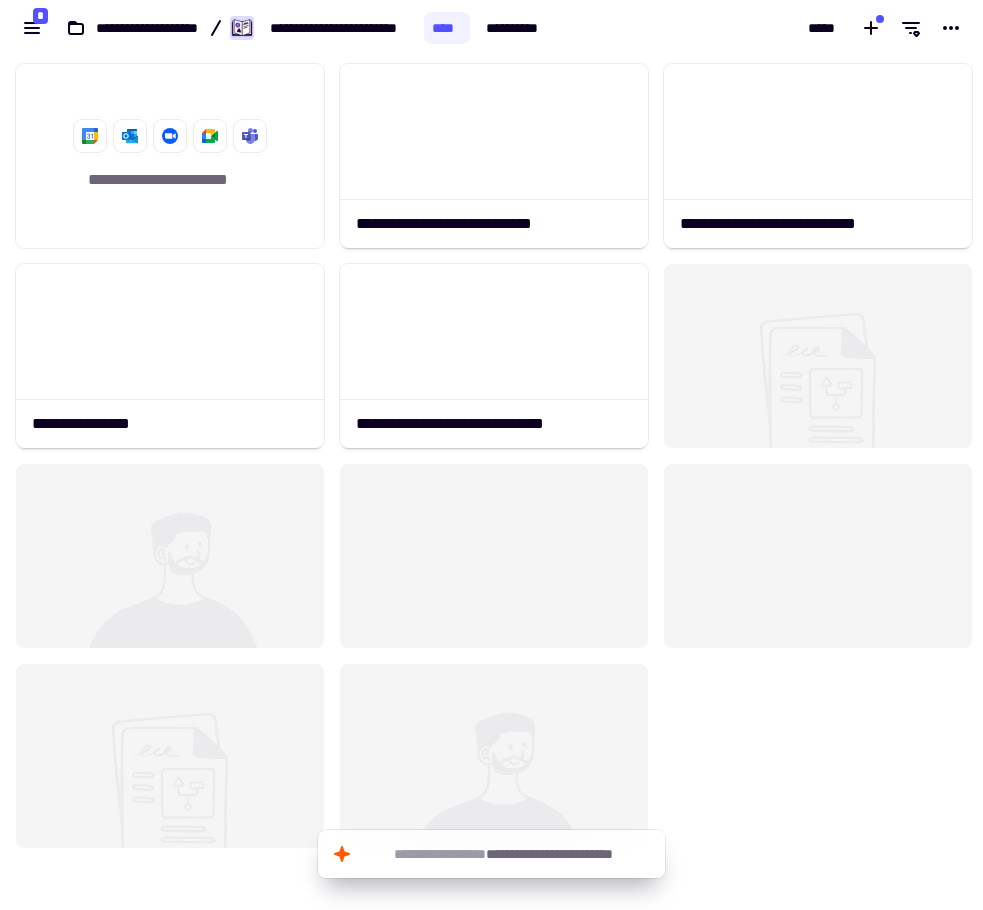 scroll, scrollTop: 0, scrollLeft: 0, axis: both 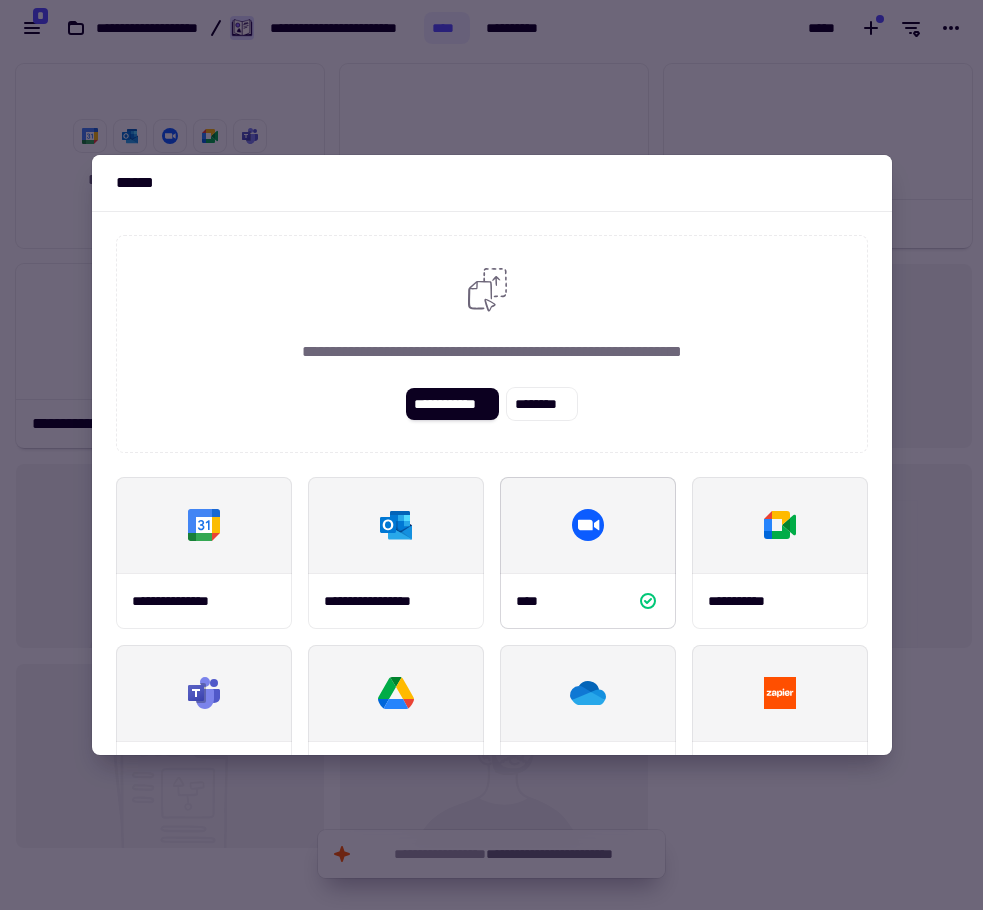 click at bounding box center [491, 455] 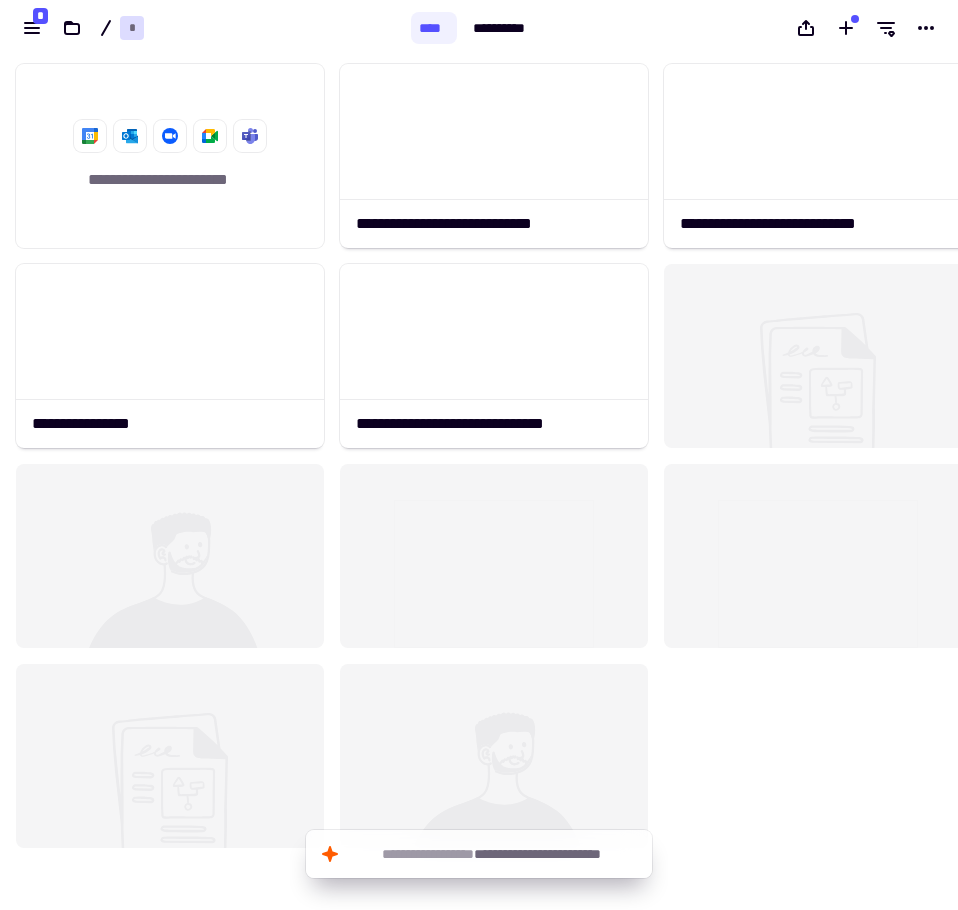 scroll, scrollTop: 839, scrollLeft: 943, axis: both 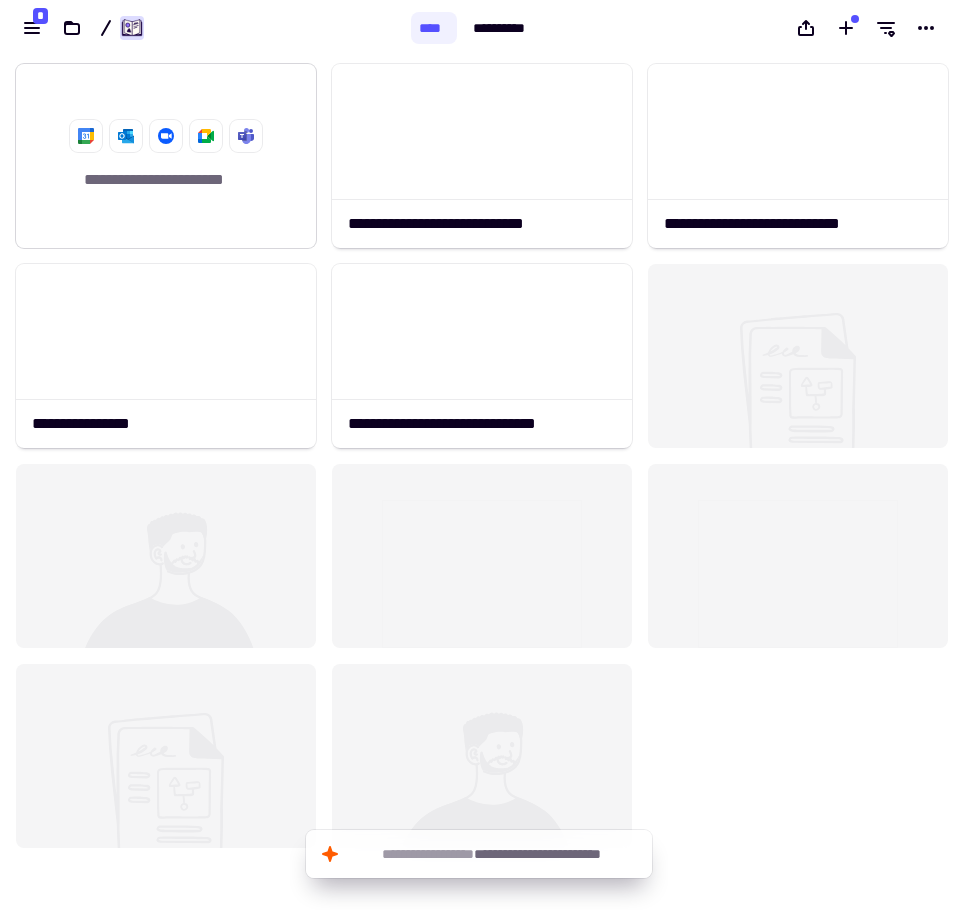click on "**********" 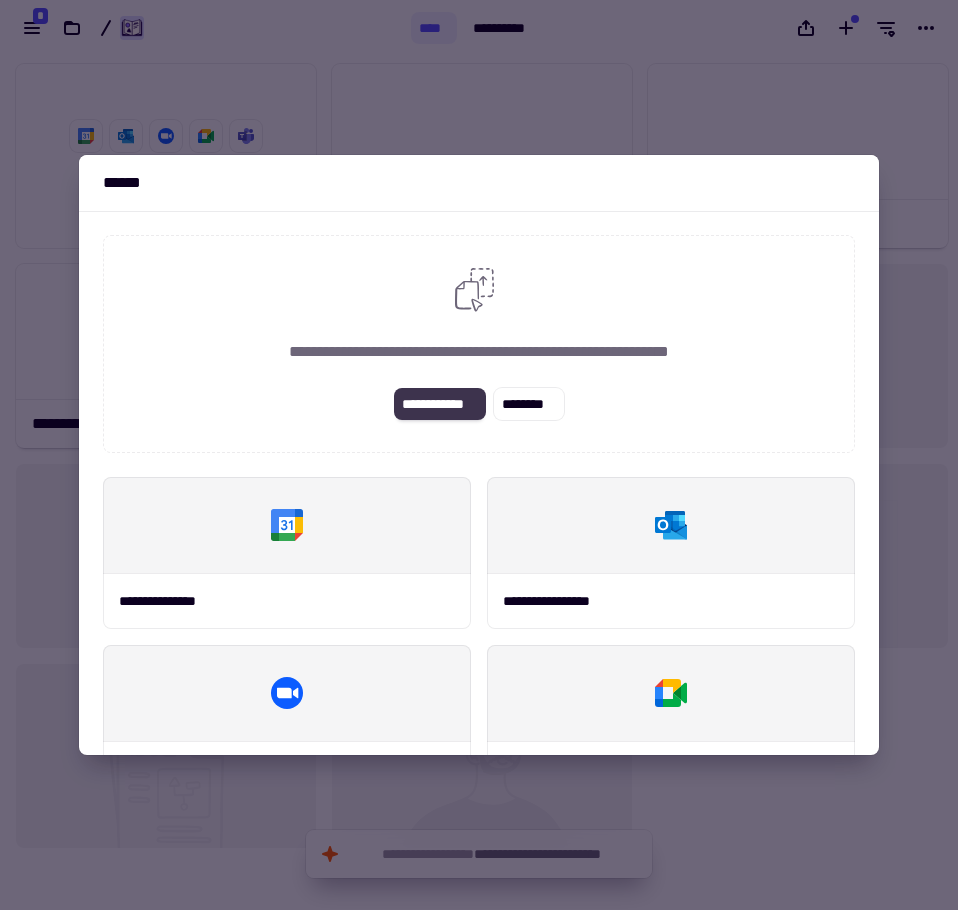 click on "**********" 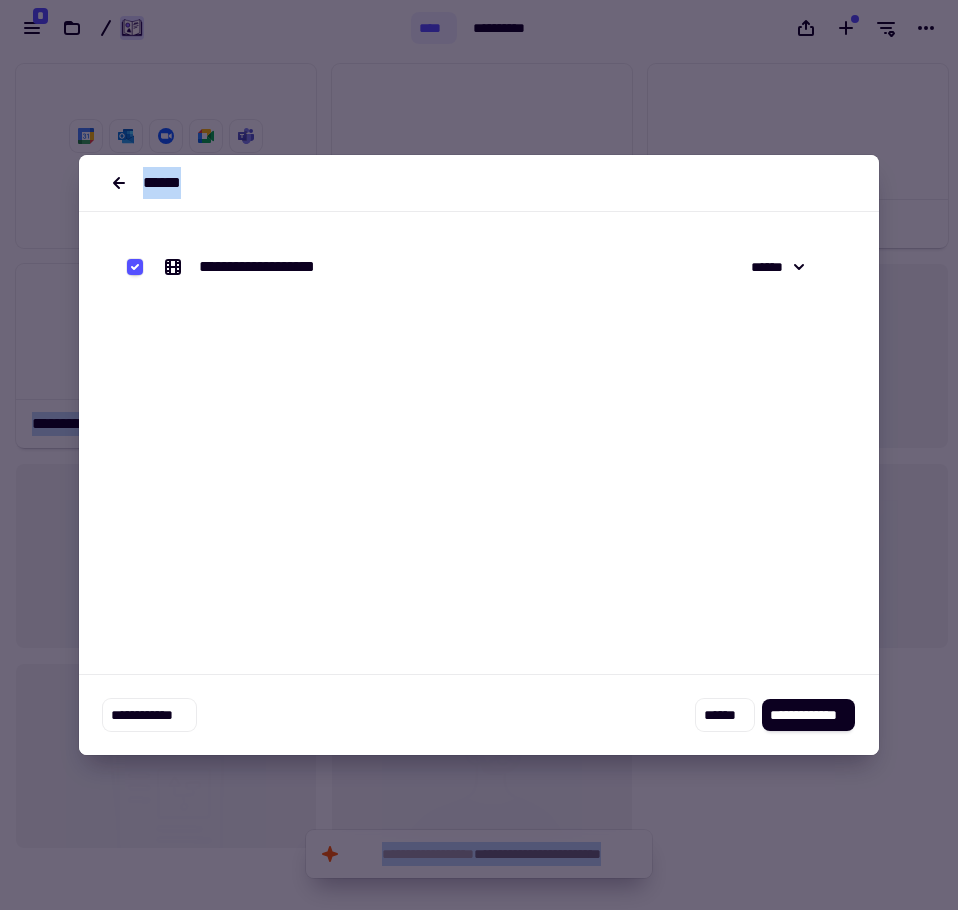 drag, startPoint x: 347, startPoint y: 188, endPoint x: -51, endPoint y: 269, distance: 406.15884 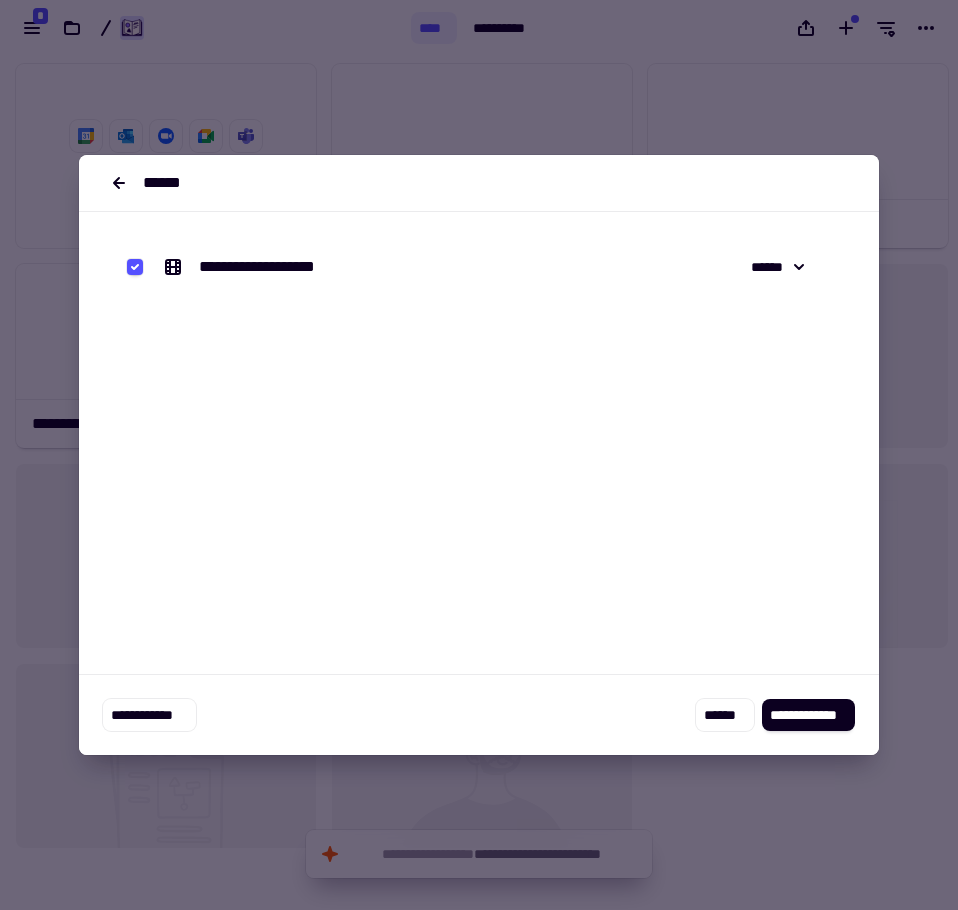 click on "**********" at bounding box center [479, 483] 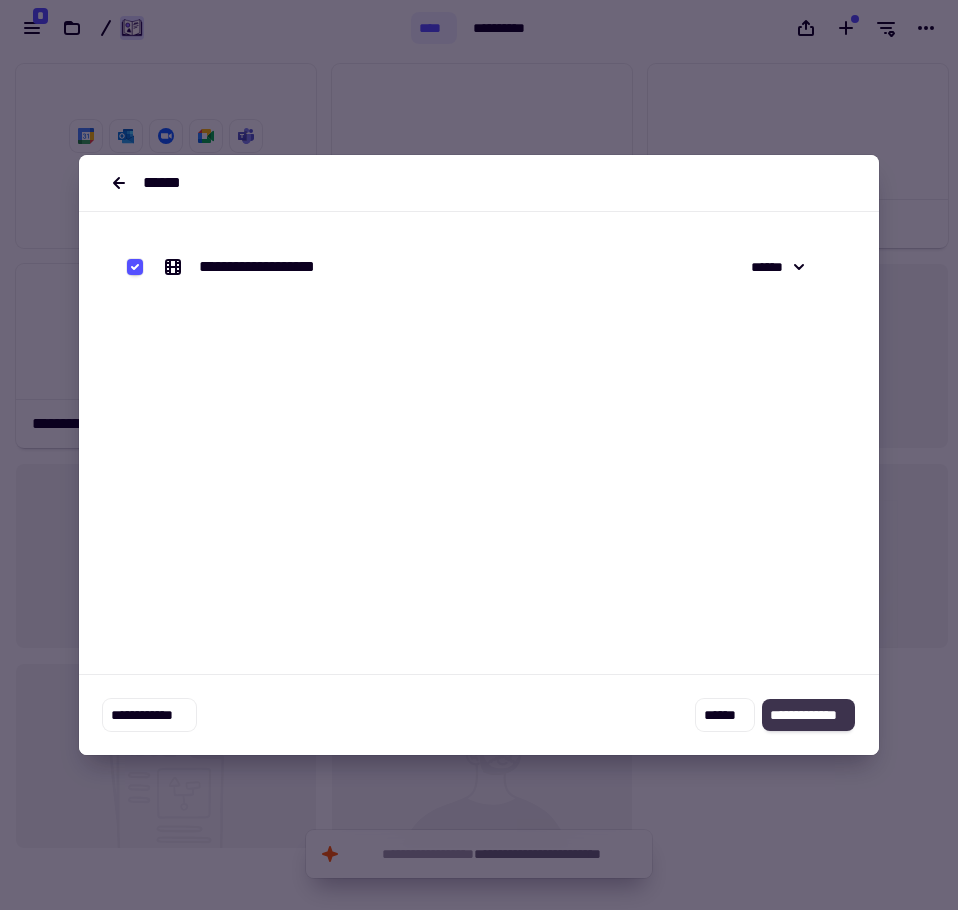 click on "**********" 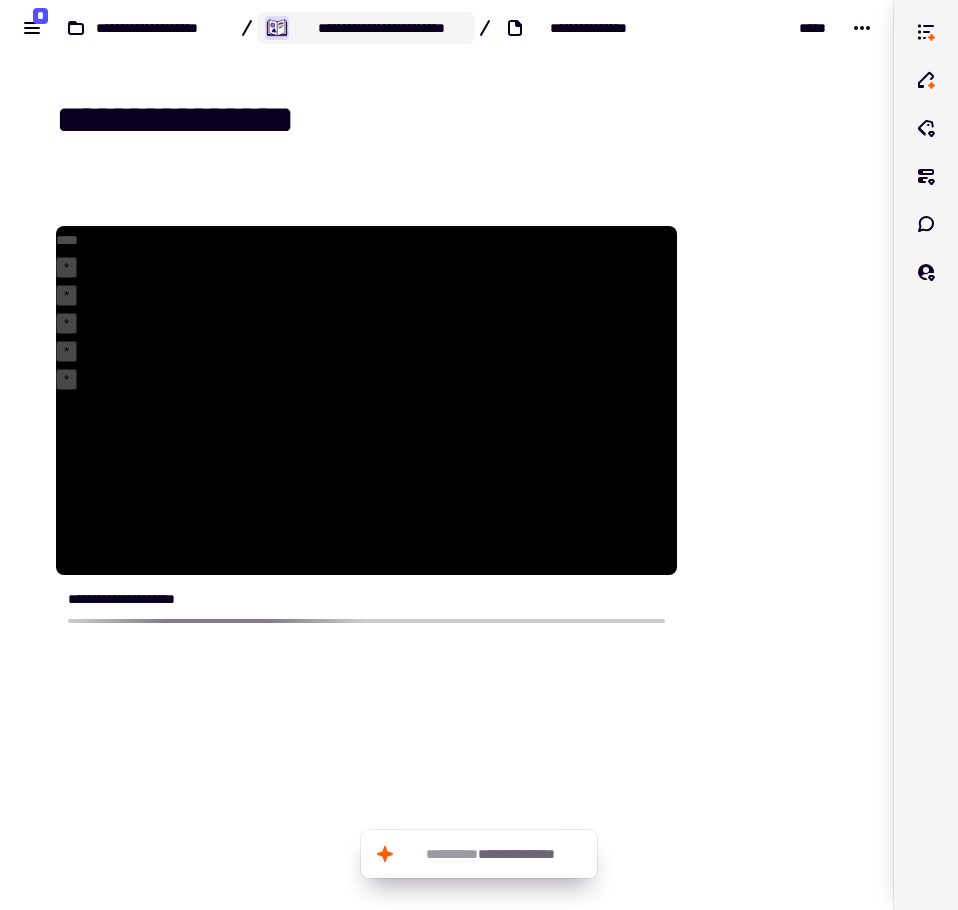 click on "**********" 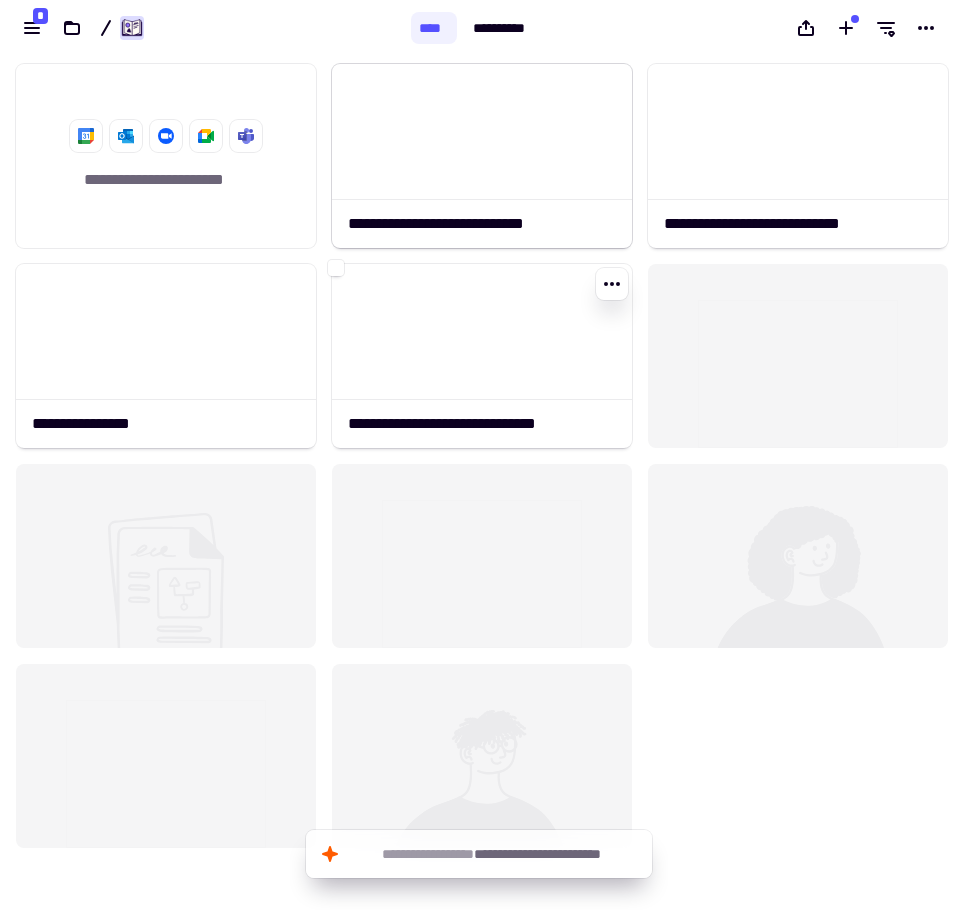 scroll, scrollTop: 16, scrollLeft: 16, axis: both 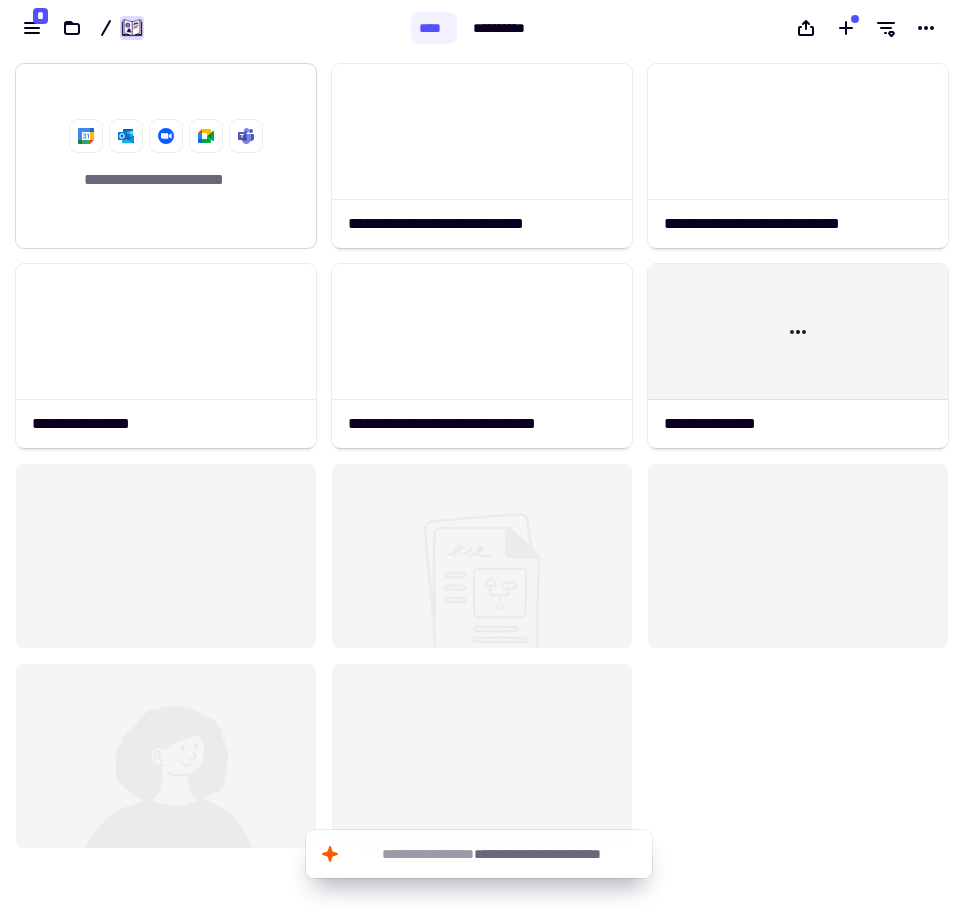 click on "**********" 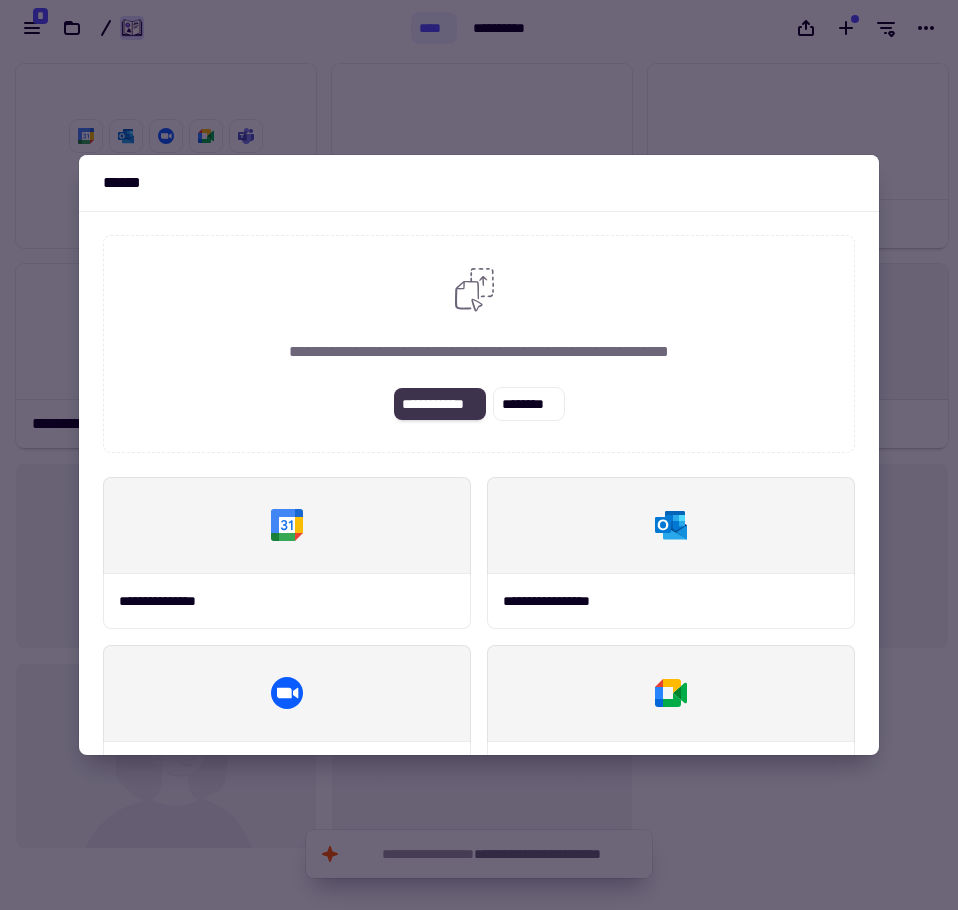 click on "**********" 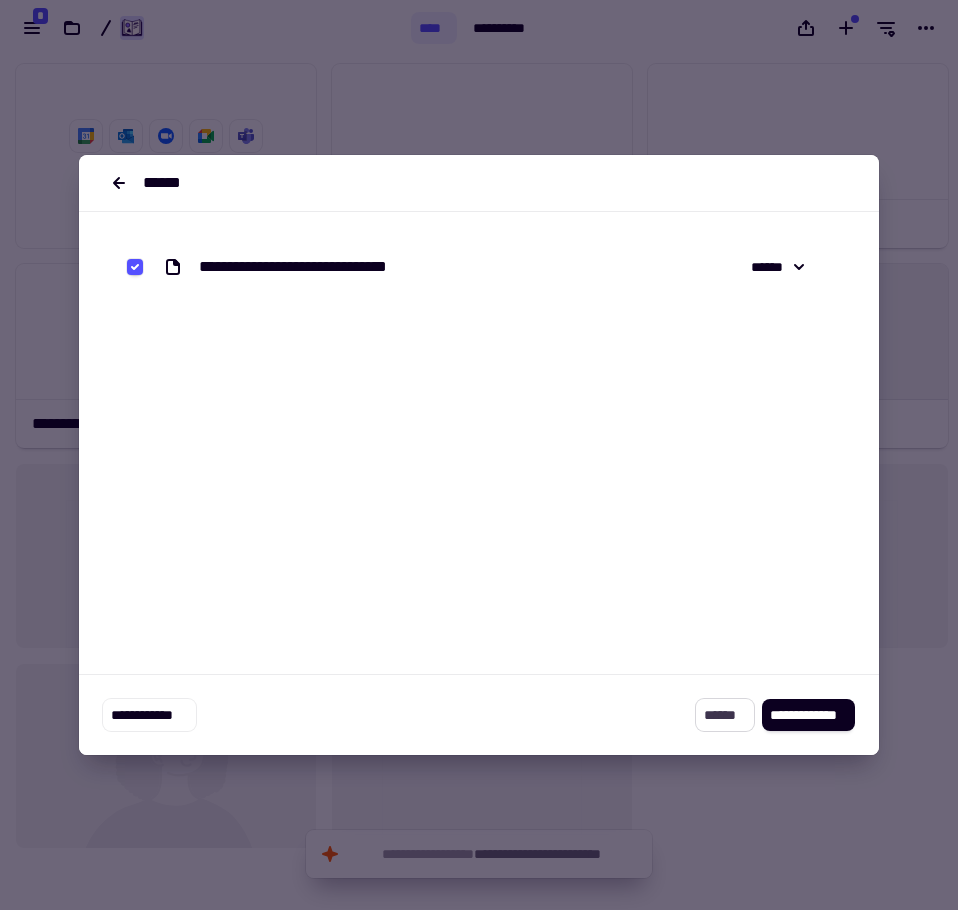 click on "******" 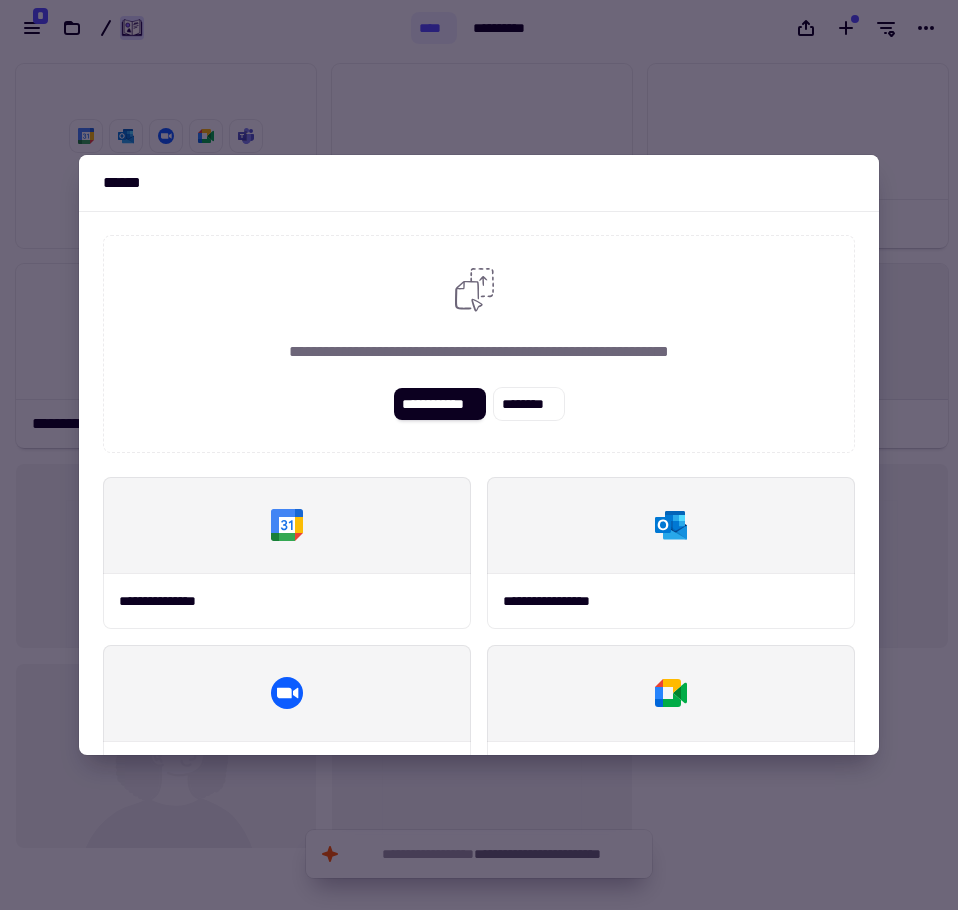click at bounding box center [479, 455] 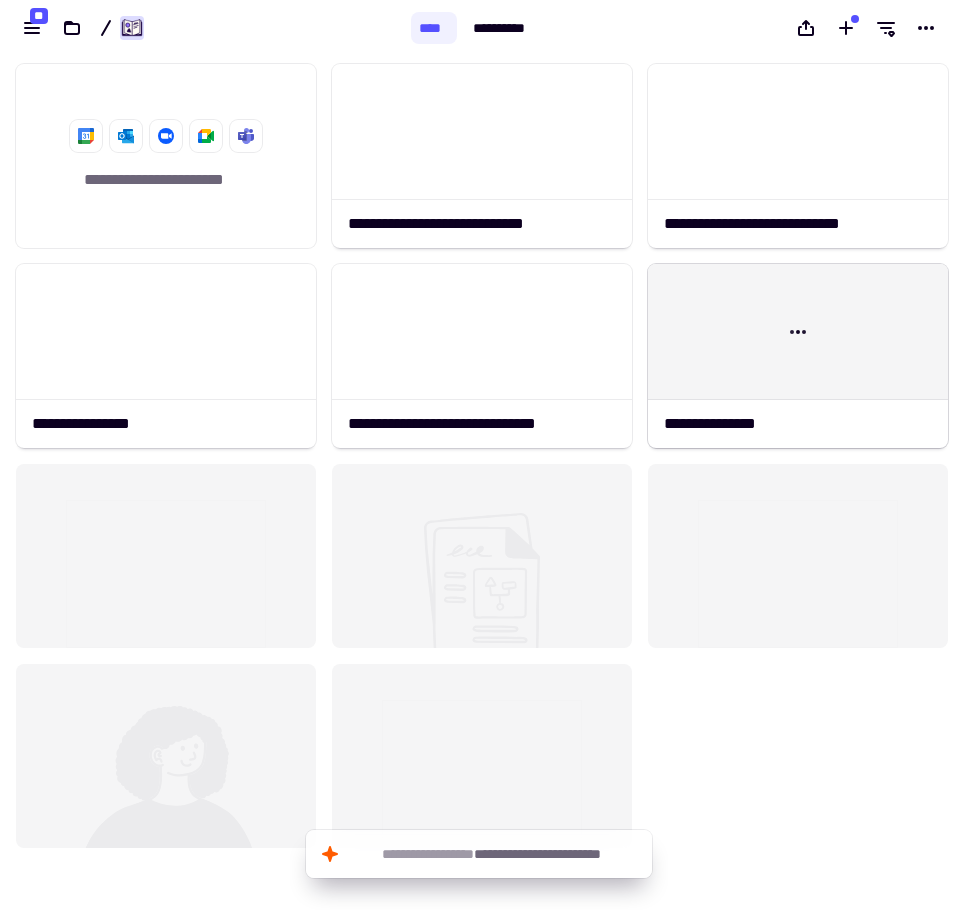 click 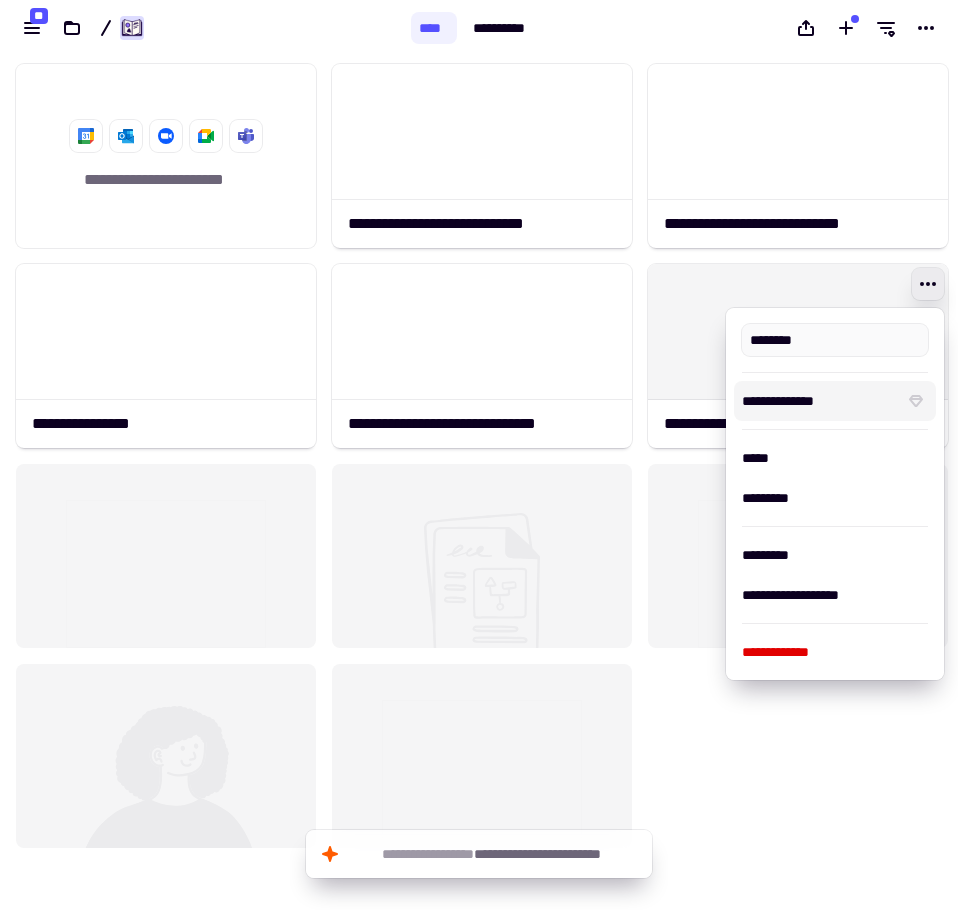 type on "**********" 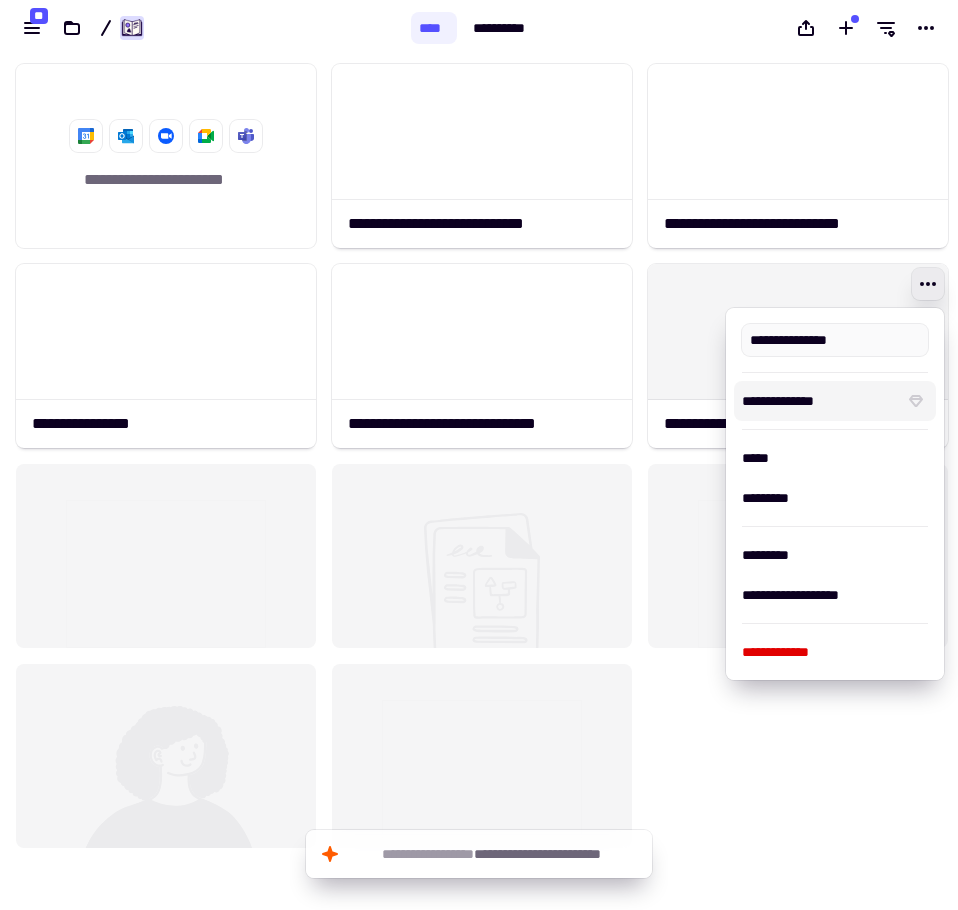 click on "[FIRST] [LAST] [CARD_NUMBER] [EXPIRY] [CVV] [NAME_ON_CARD] [POSTAL_CODE]" 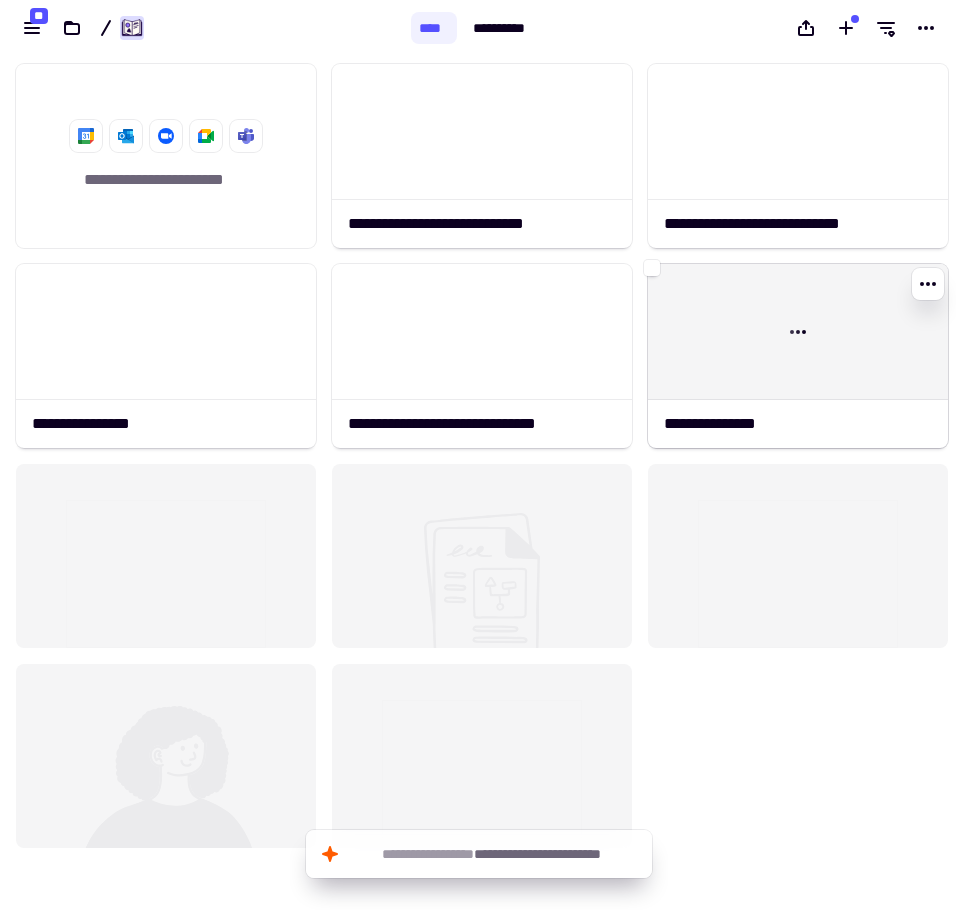 click 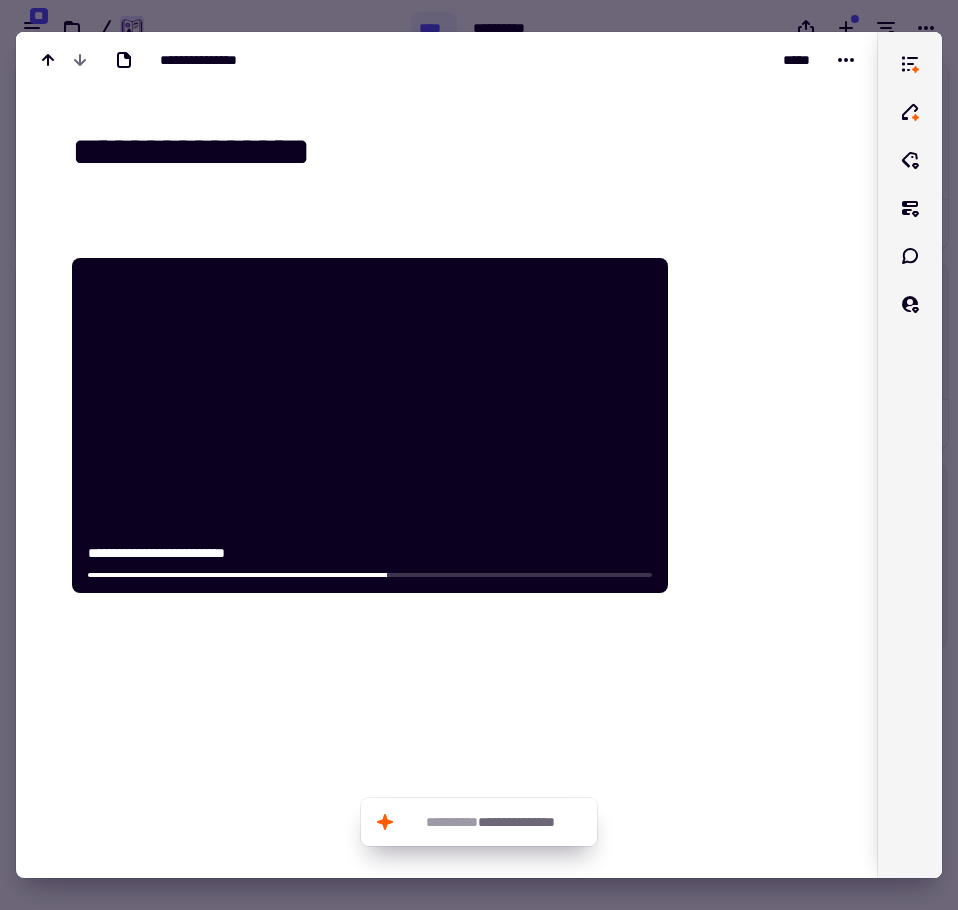 click at bounding box center [479, 455] 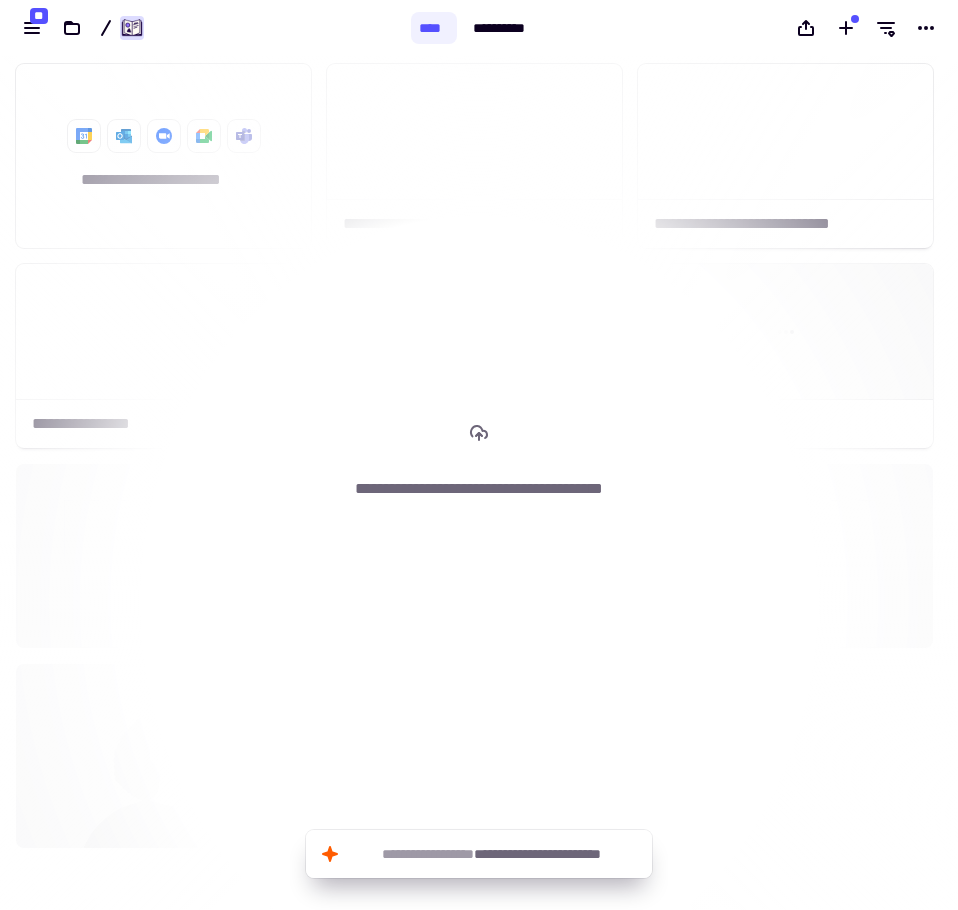 scroll, scrollTop: 839, scrollLeft: 928, axis: both 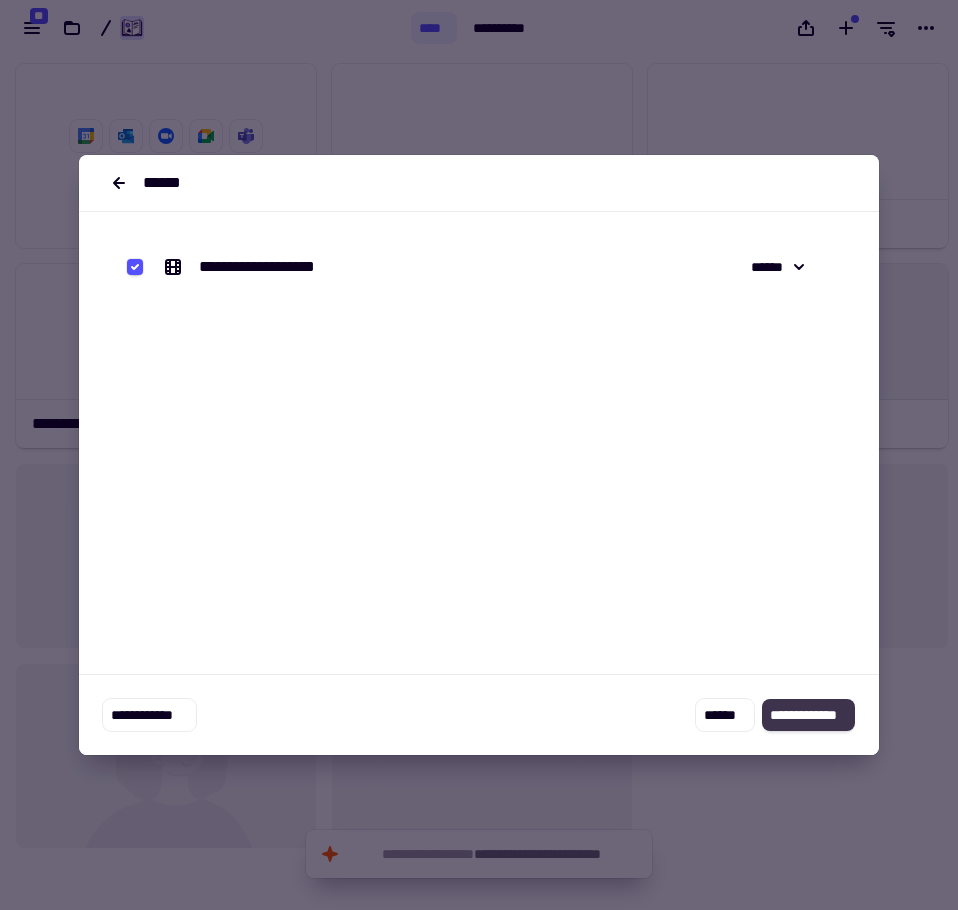 click on "**********" 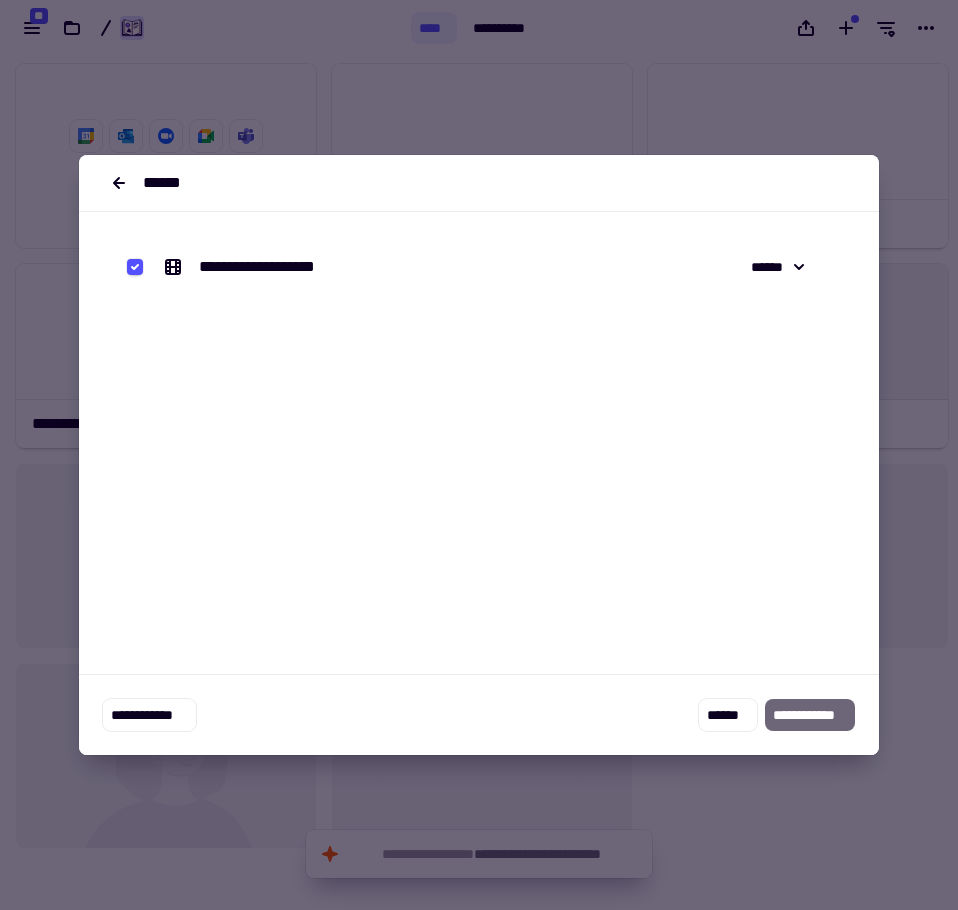 click at bounding box center (479, 455) 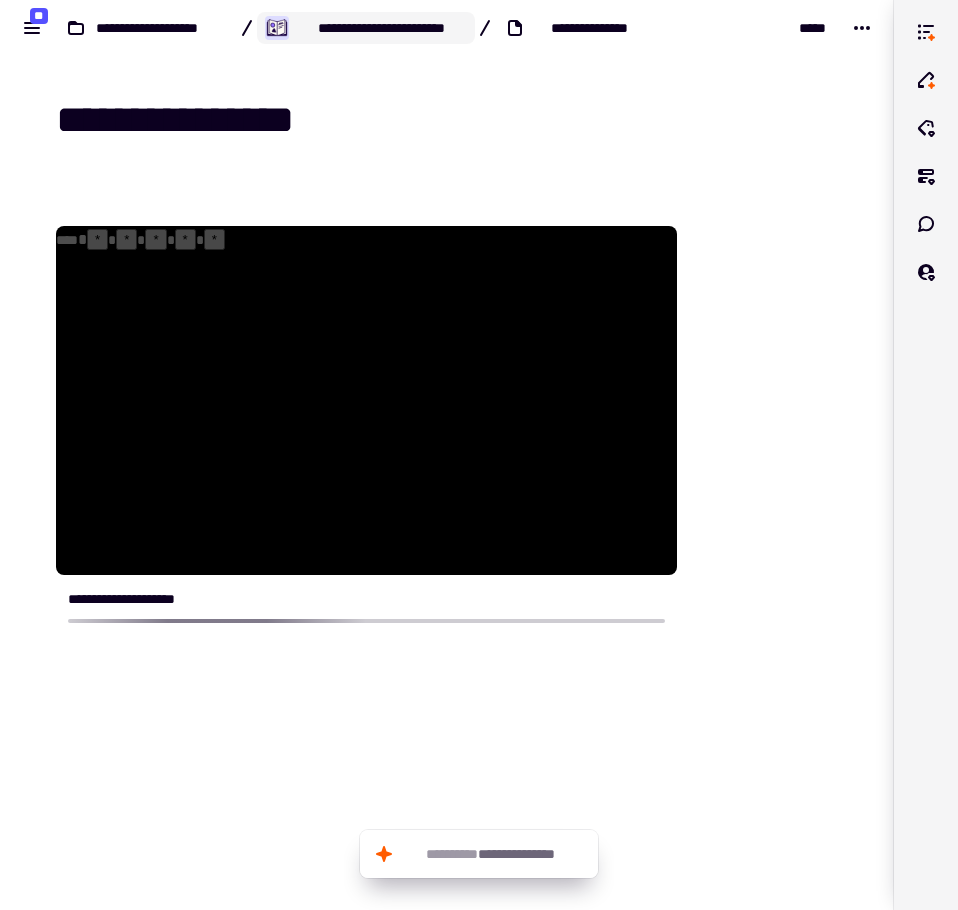 click on "**********" 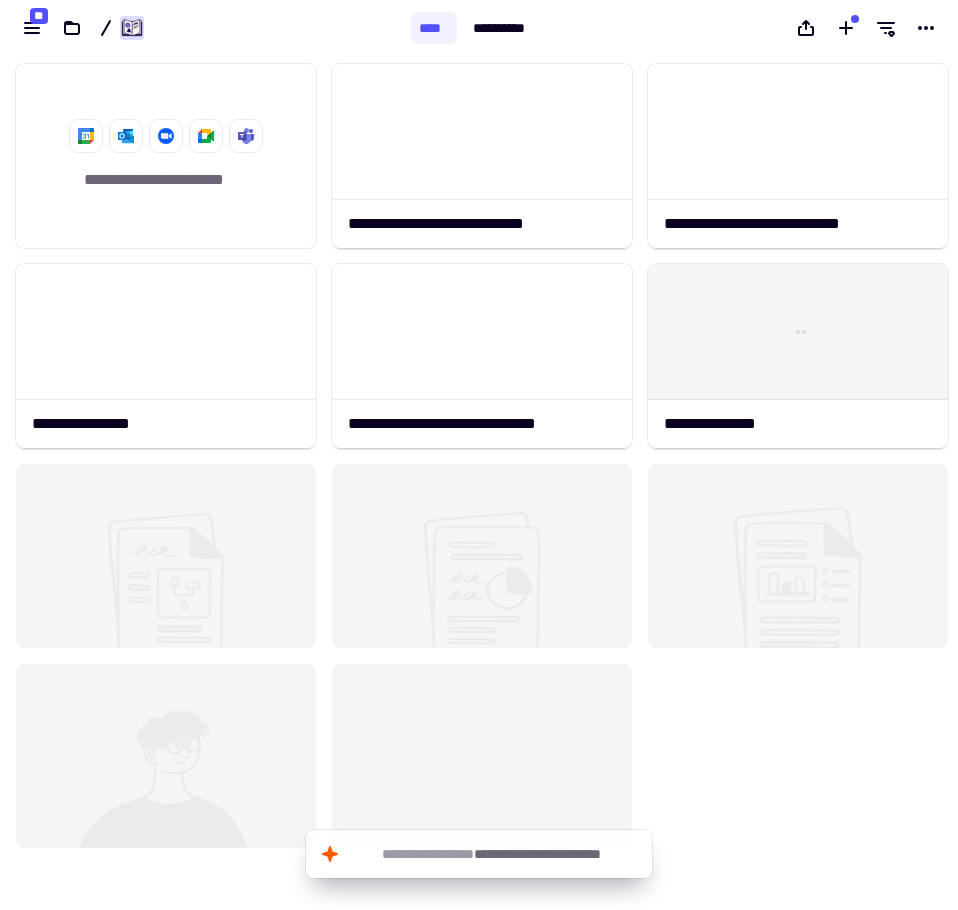 scroll, scrollTop: 16, scrollLeft: 16, axis: both 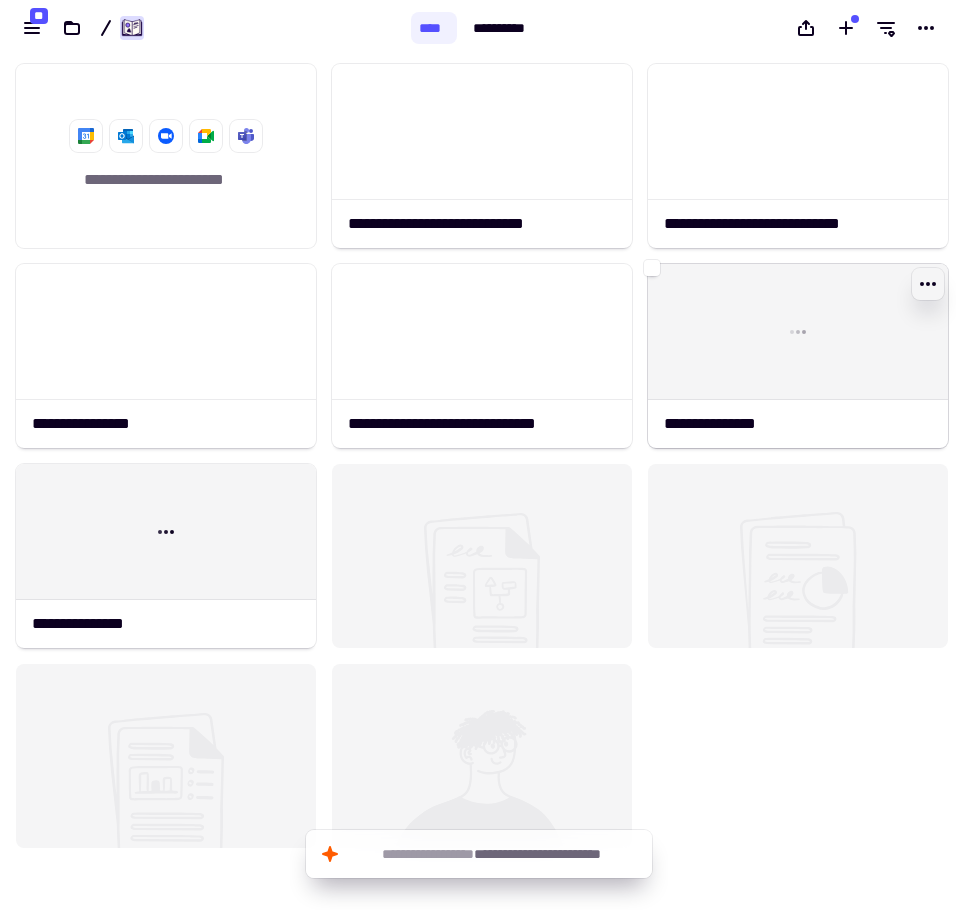 click 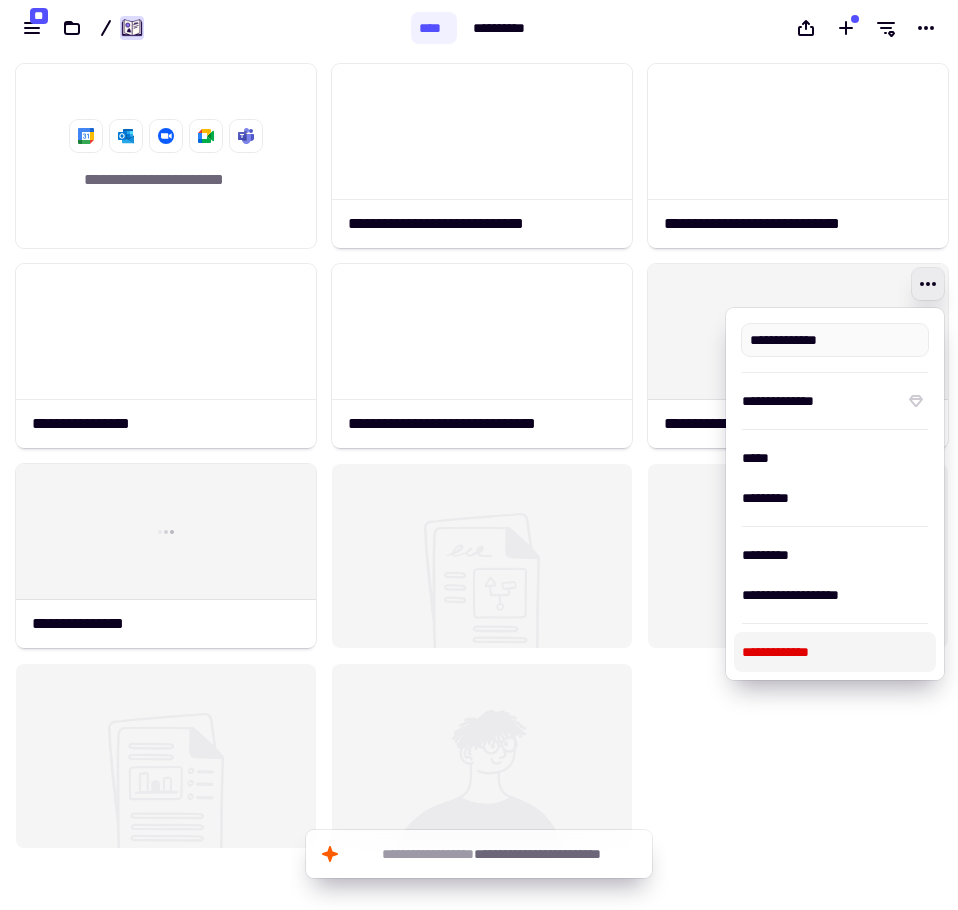 type on "**********" 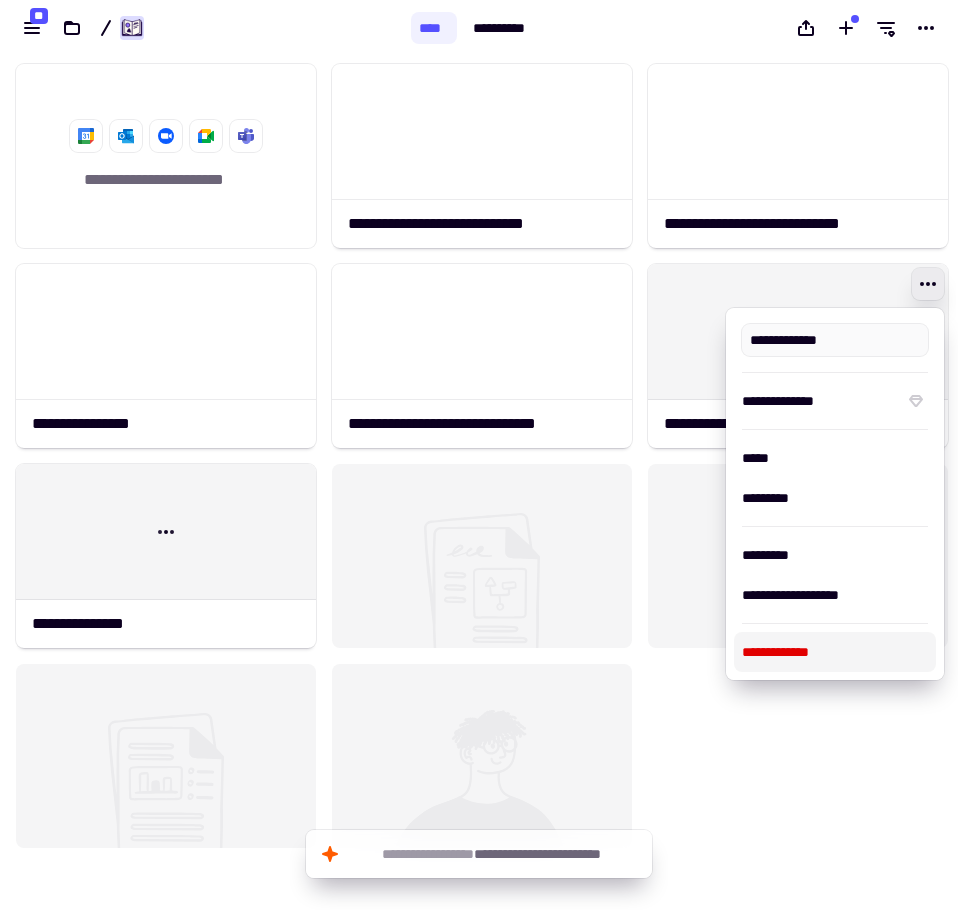 click on "[FIRST] [LAST] [CARD_NUMBER] [EXPIRY] [CVV] [NAME_ON_CARD] [POSTAL_CODE] [COUNTRY]" 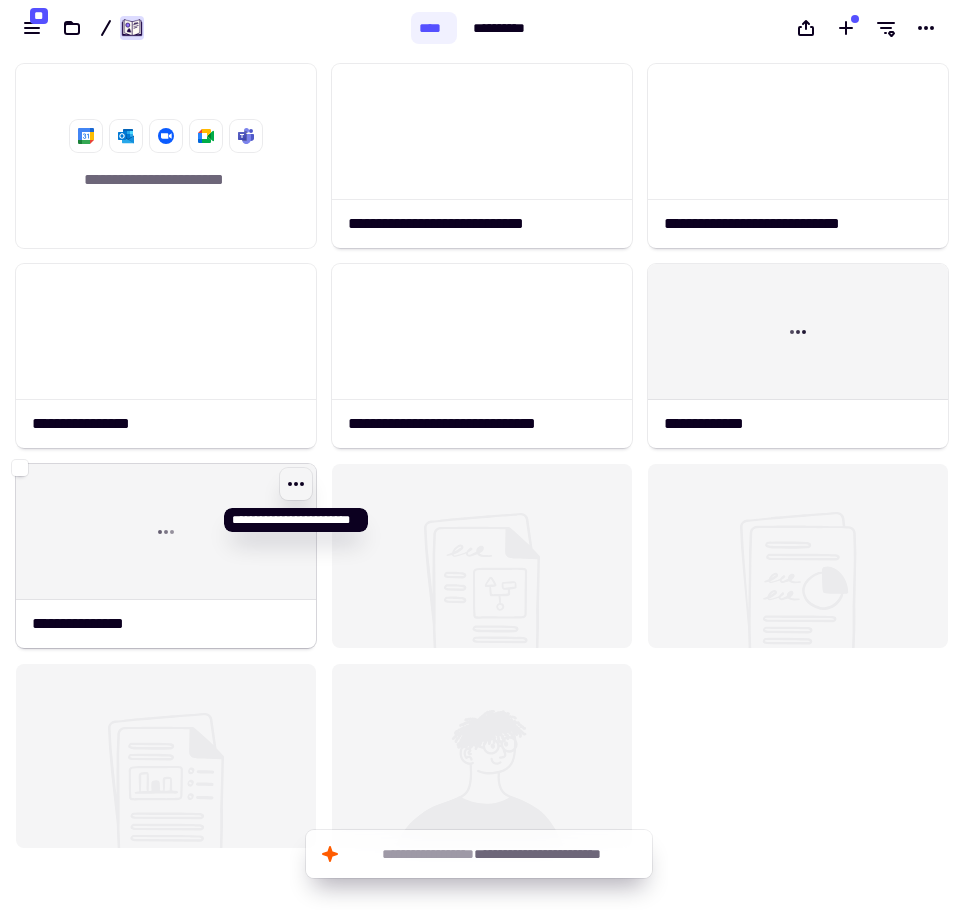 click 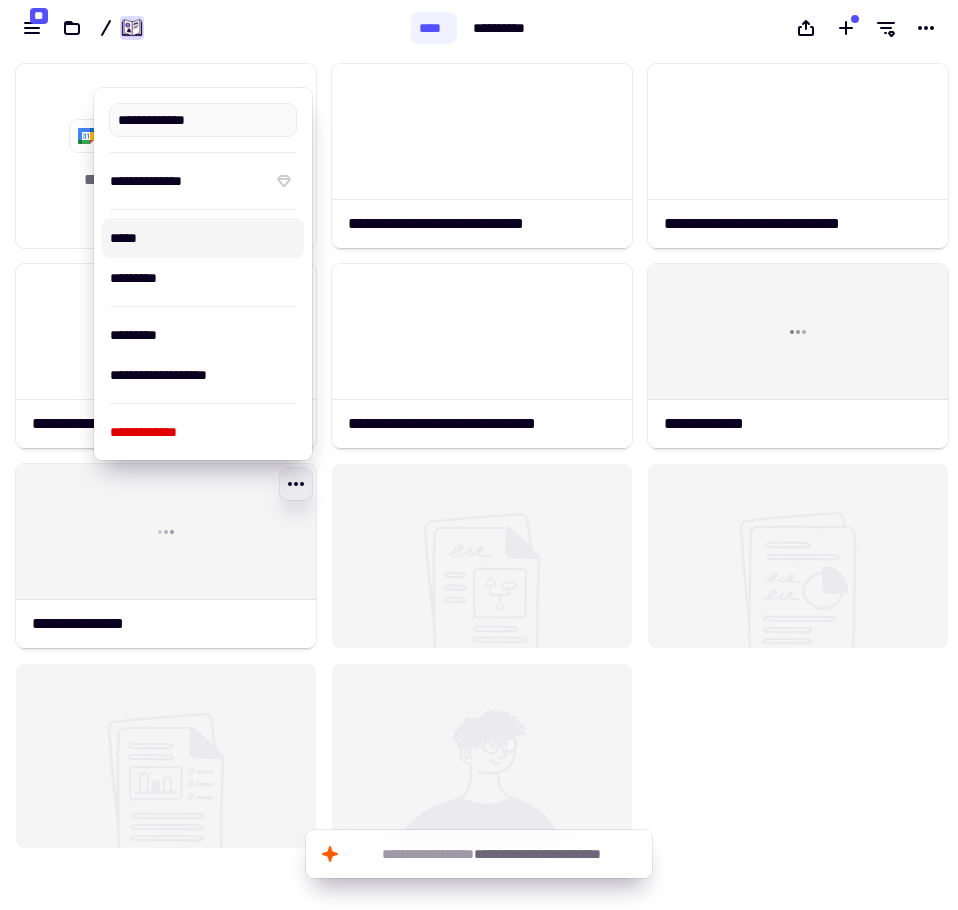 type on "**********" 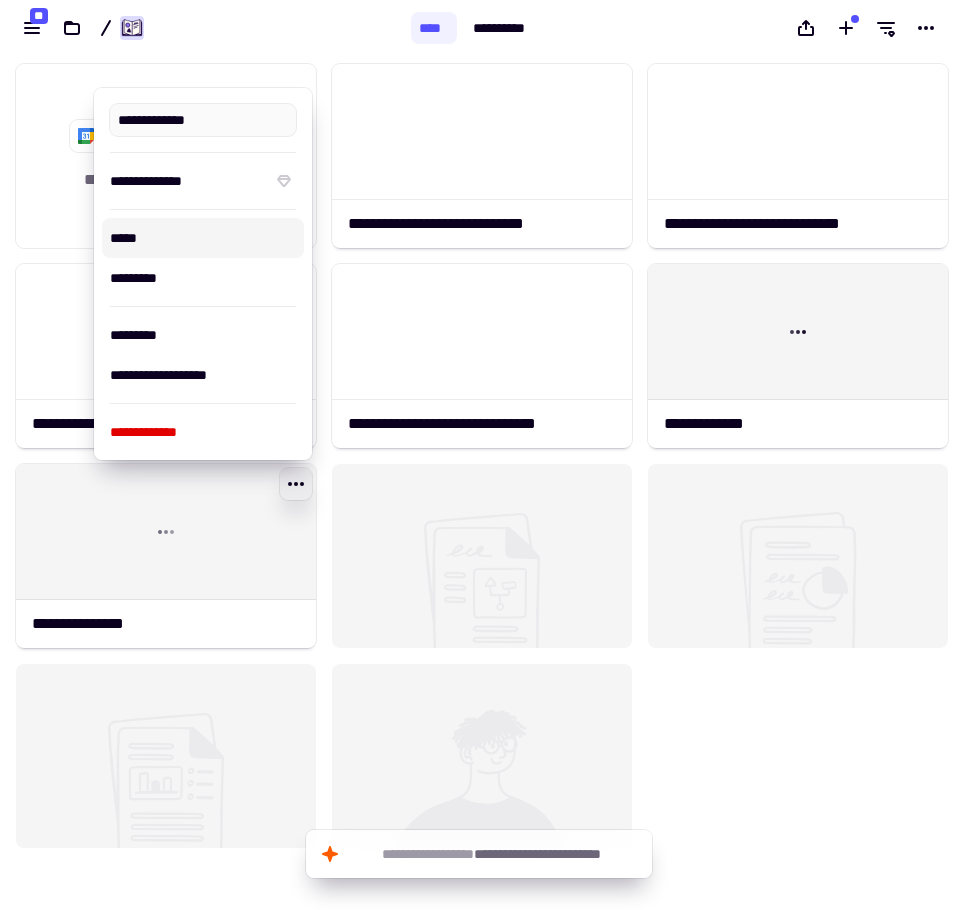 click on "[FIRST] [LAST] [CARD_NUMBER] [EXPIRY] [CVV] [NAME_ON_CARD] [POSTAL_CODE] [COUNTRY]" 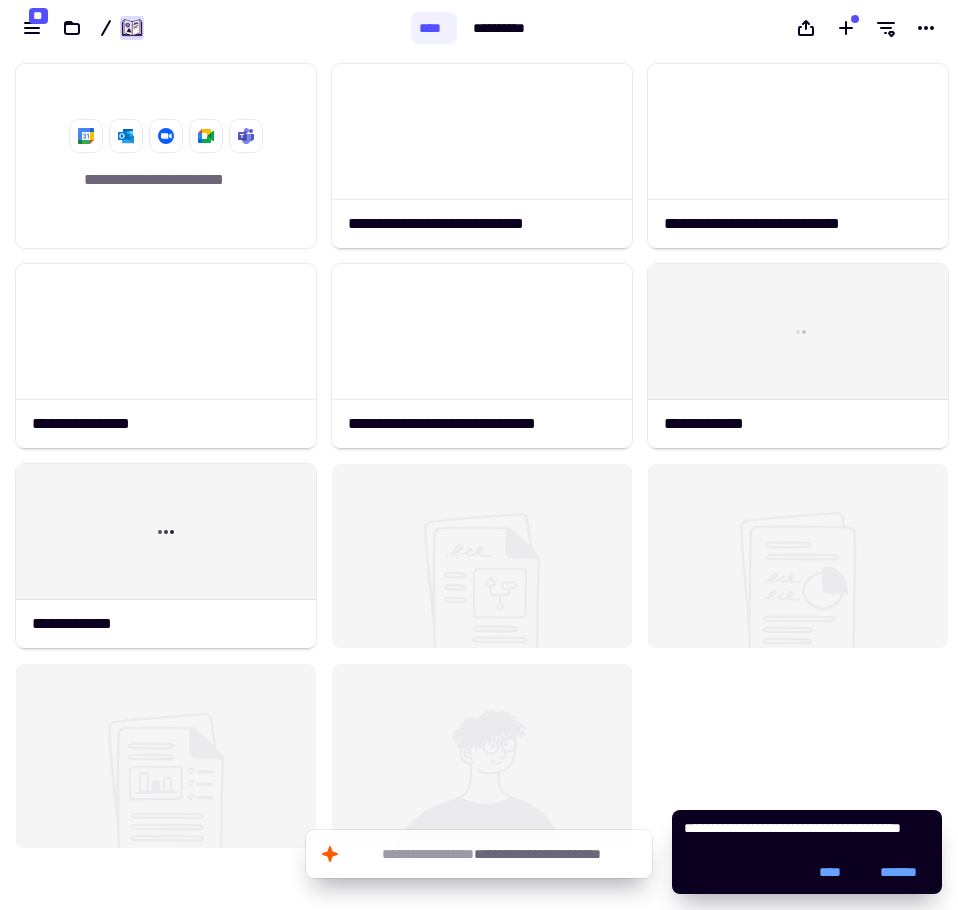 click on "[FIRST] [LAST] [CARD_NUMBER] [EXPIRY] [CVV] [NAME_ON_CARD] [POSTAL_CODE] [POSTAL_CODE]" 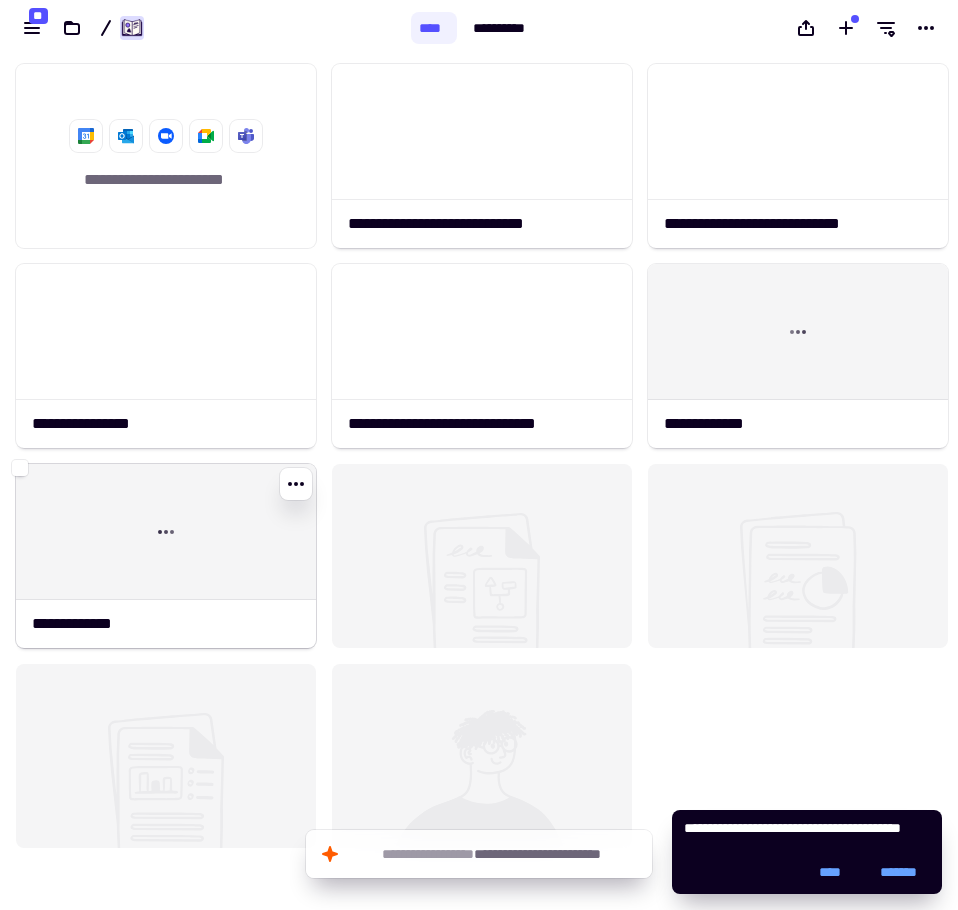 click on "**********" 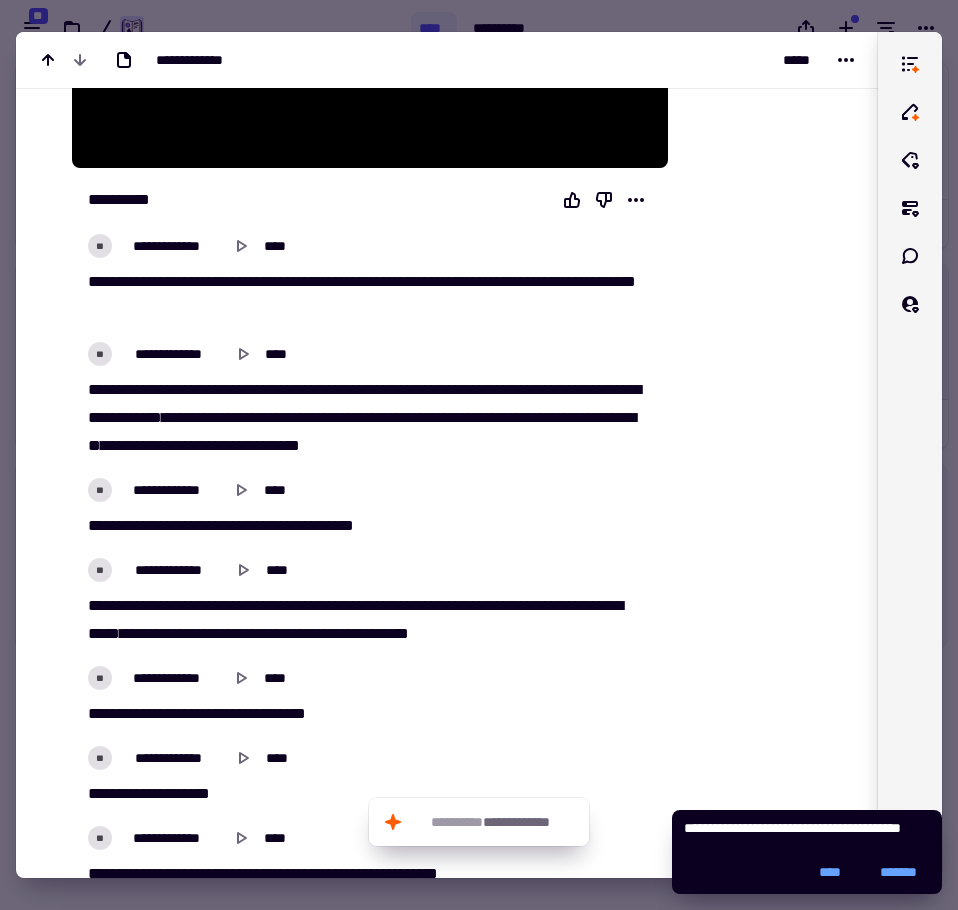 scroll, scrollTop: 0, scrollLeft: 0, axis: both 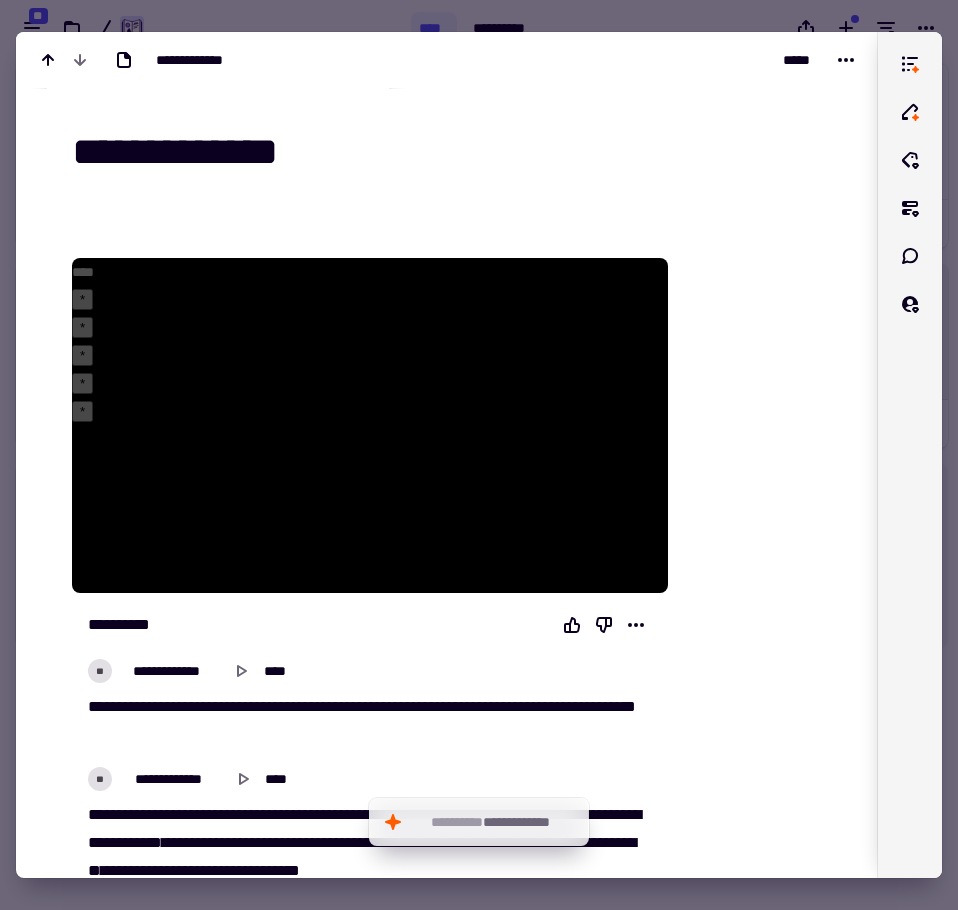 click at bounding box center [479, 455] 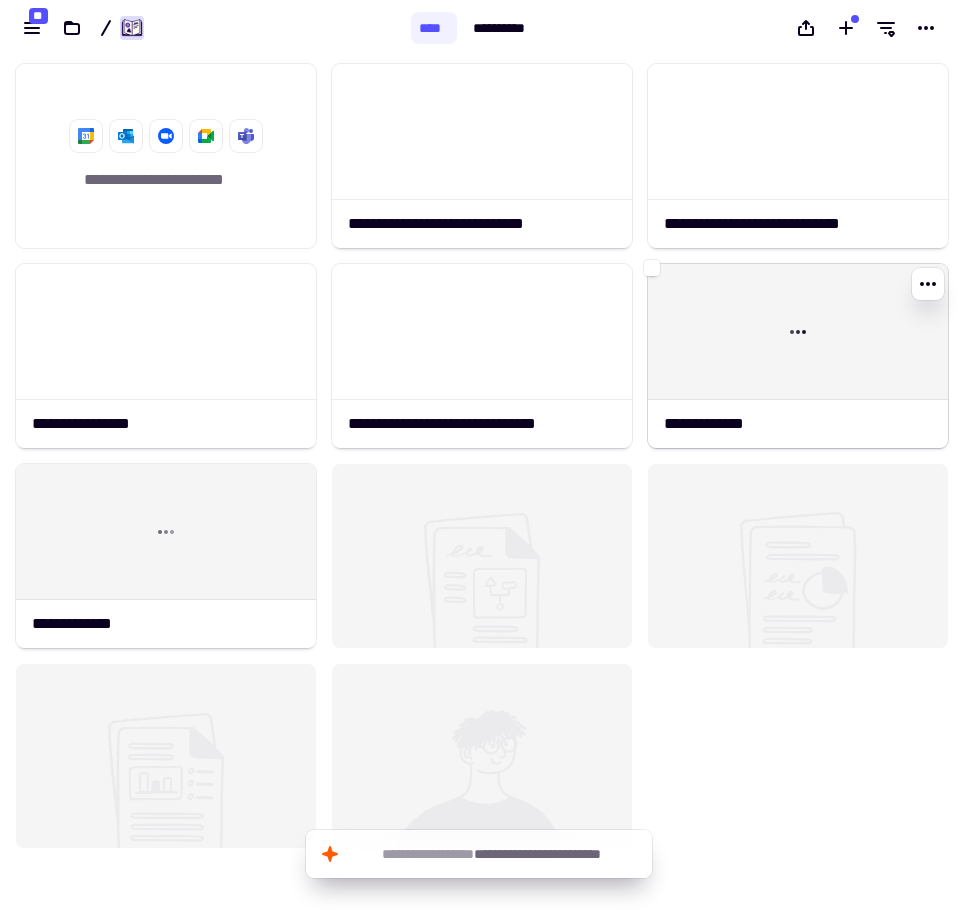 click 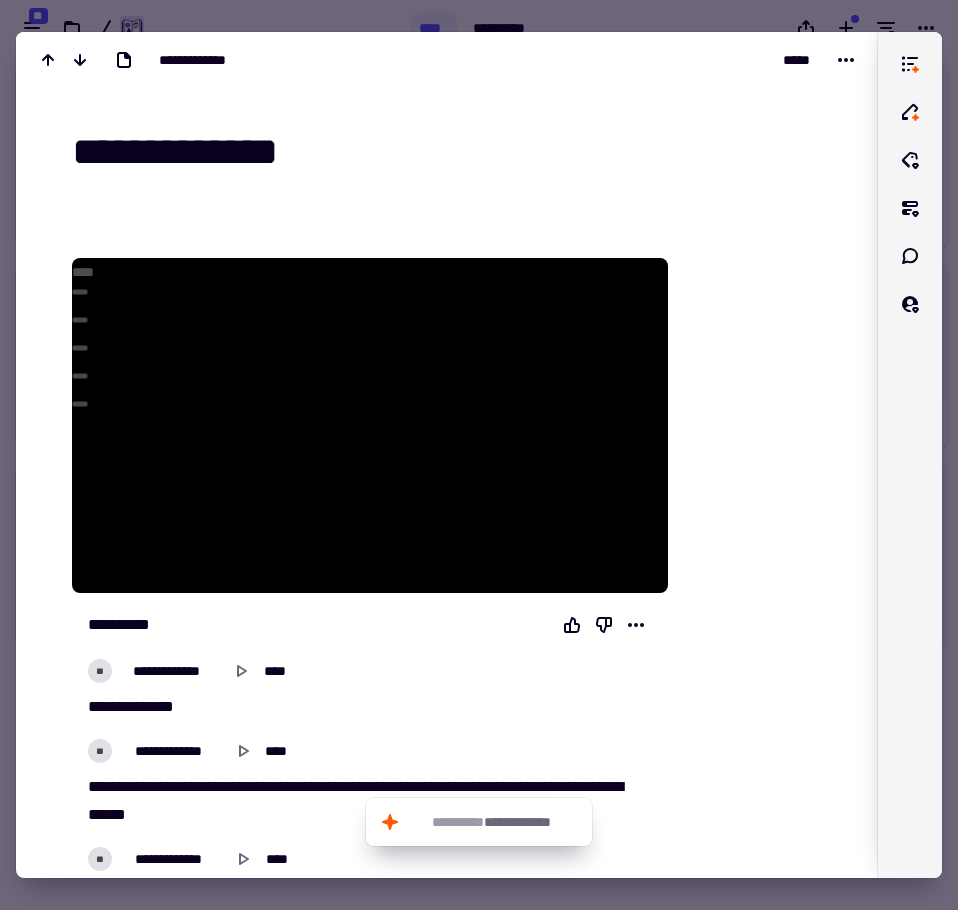click at bounding box center [479, 455] 